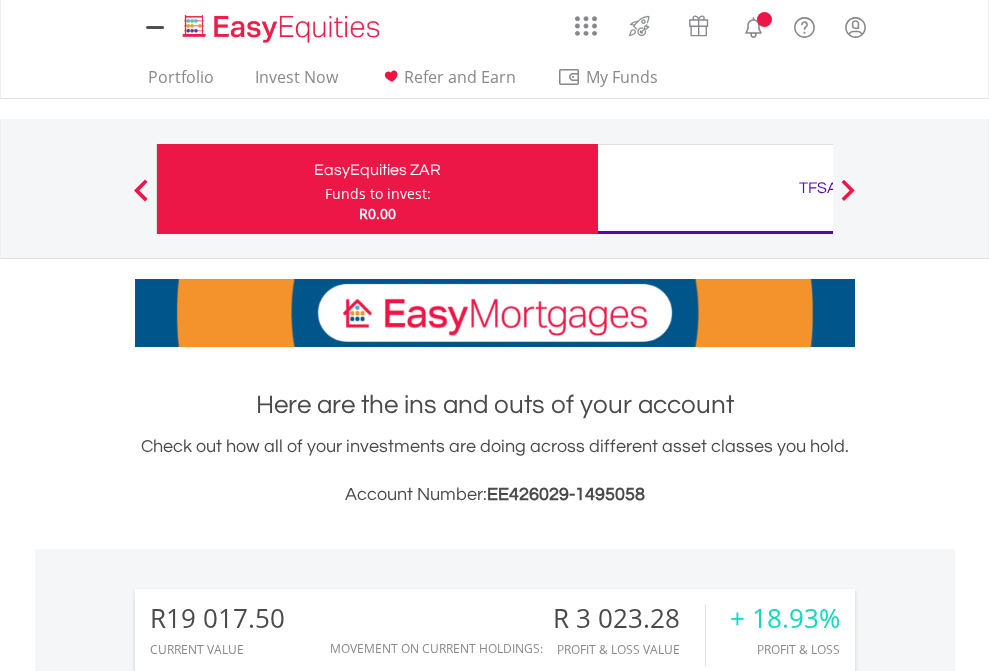 scroll, scrollTop: 0, scrollLeft: 0, axis: both 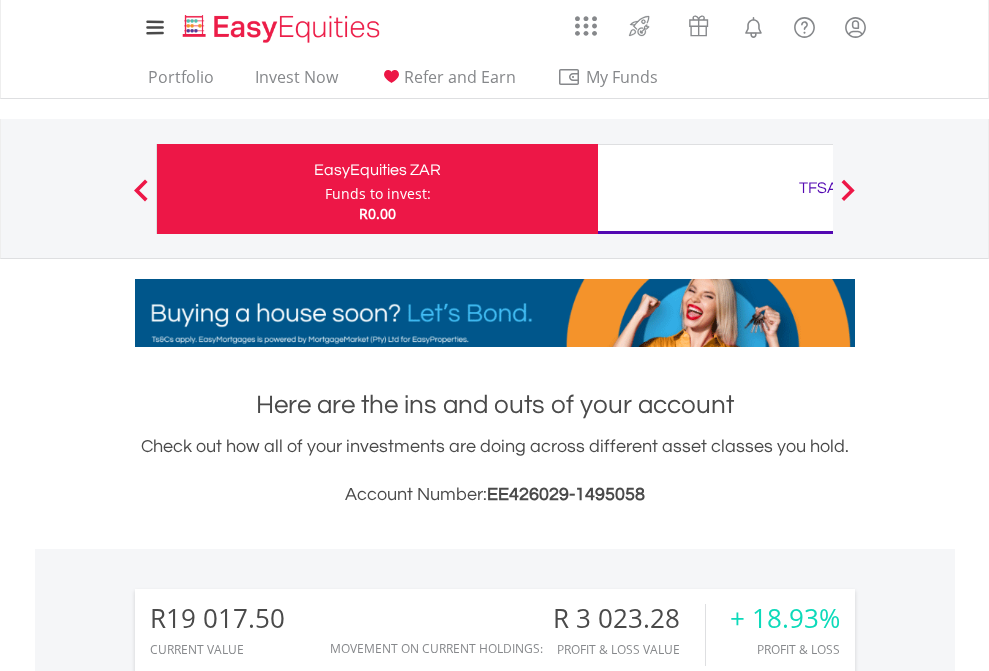 click on "Funds to invest:" at bounding box center (378, 194) 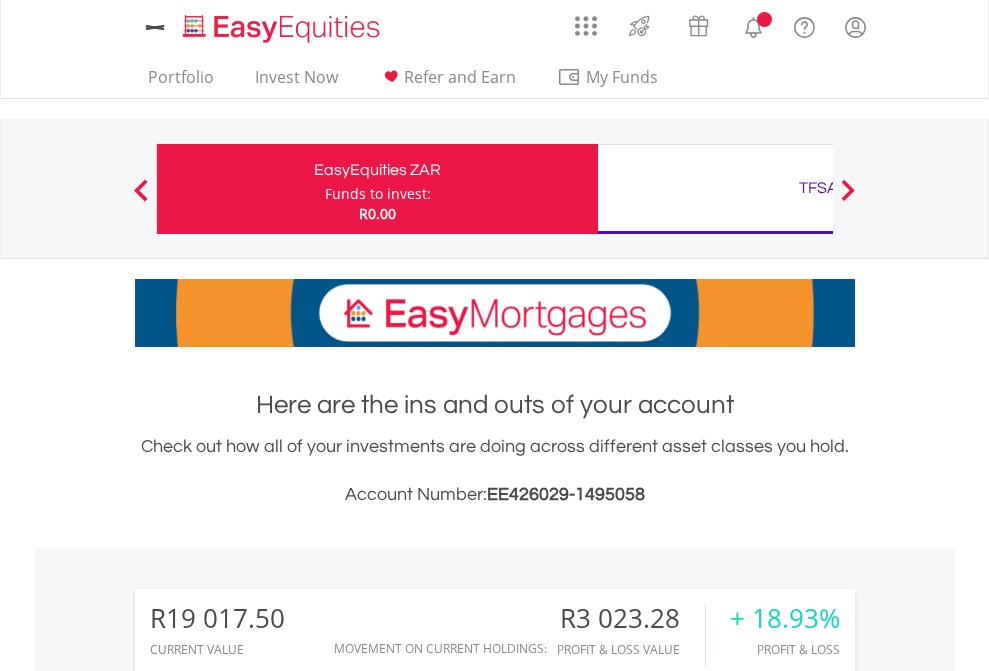 scroll, scrollTop: 0, scrollLeft: 0, axis: both 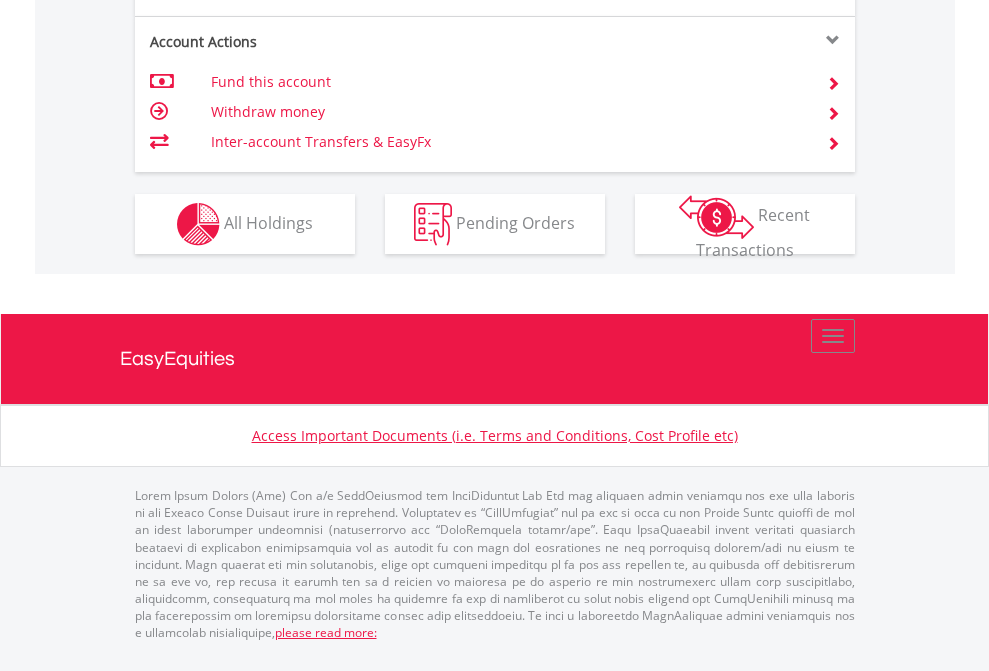 click on "Investment types" at bounding box center [706, -337] 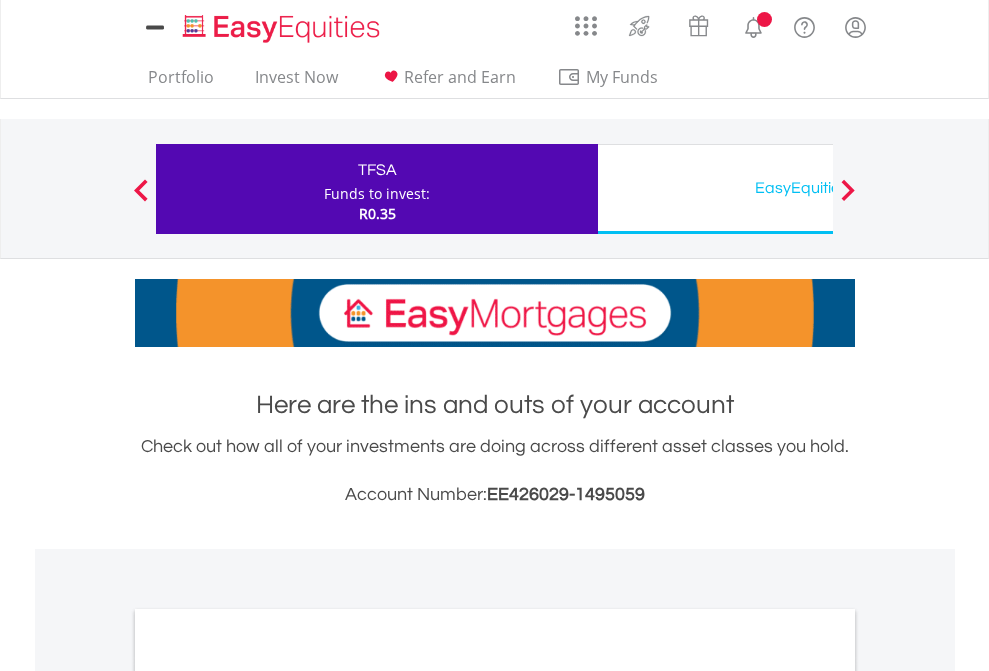 scroll, scrollTop: 0, scrollLeft: 0, axis: both 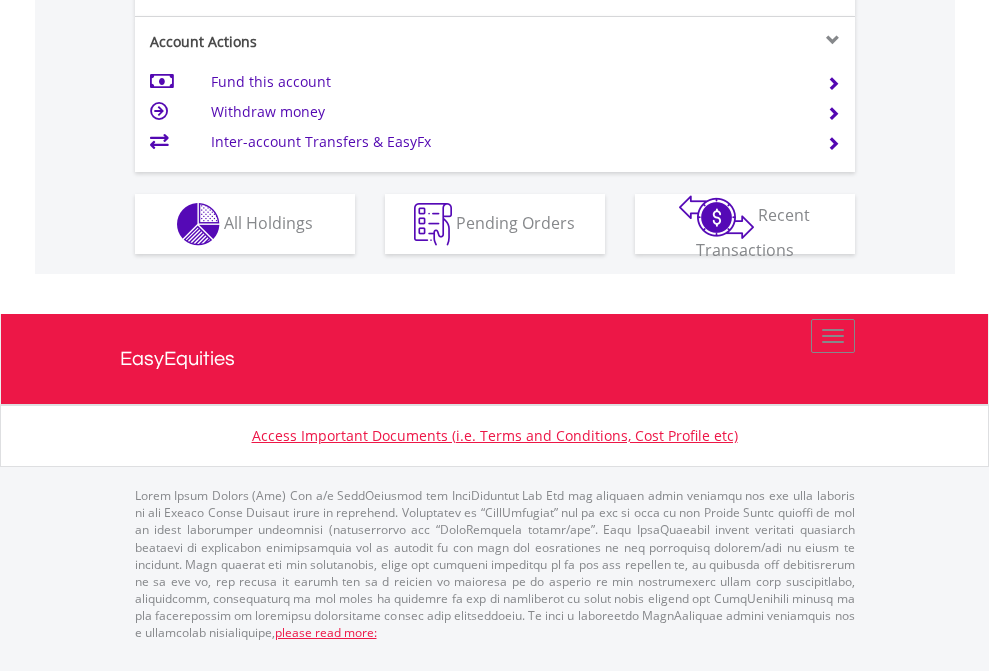 click on "Investment types" at bounding box center [706, -337] 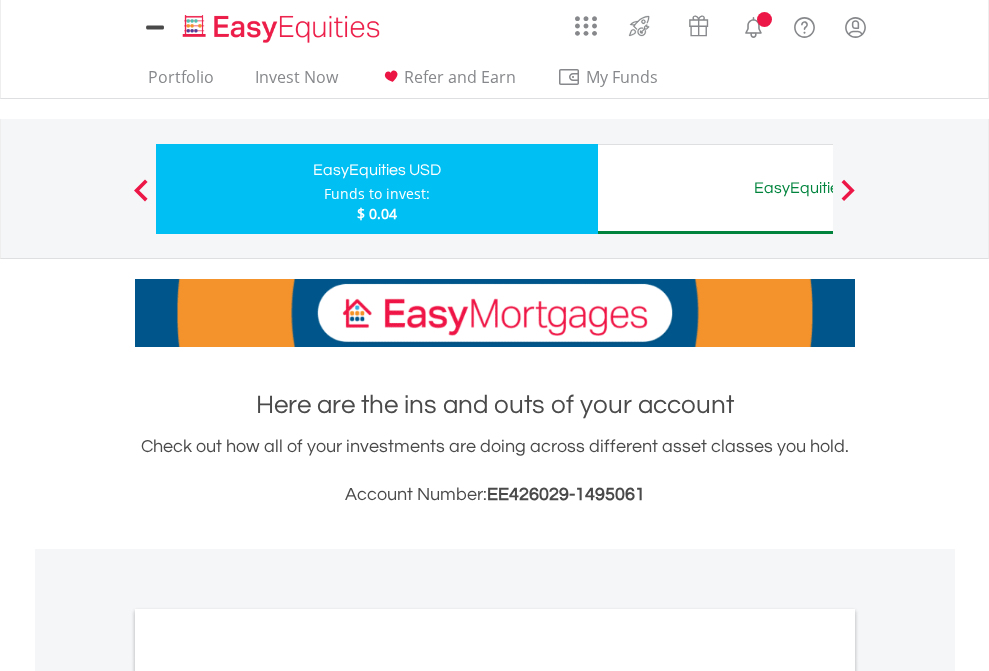 scroll, scrollTop: 0, scrollLeft: 0, axis: both 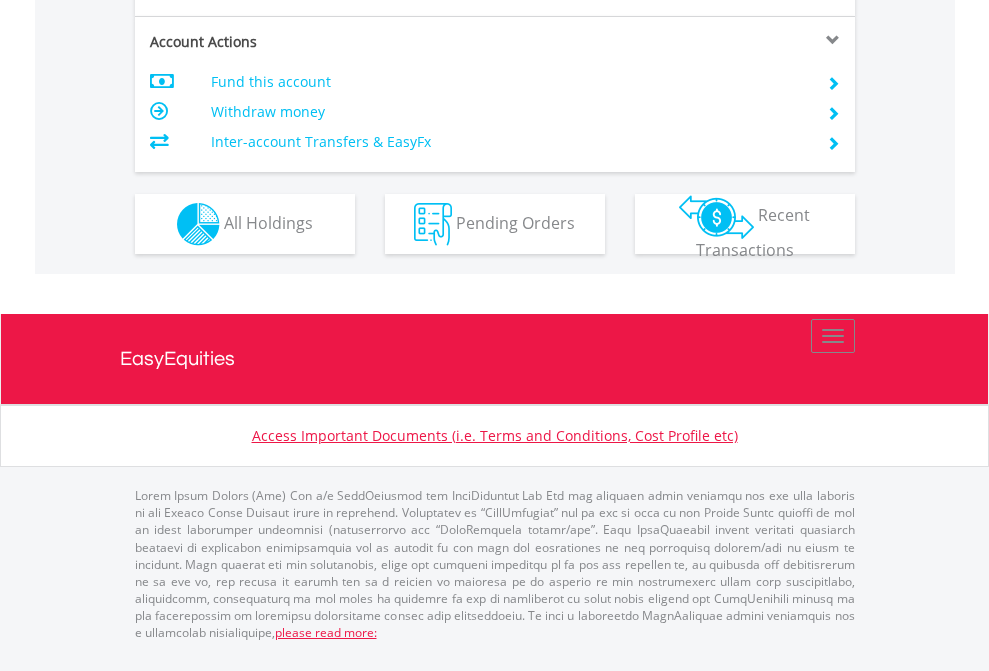 click on "Investment types" at bounding box center (706, -337) 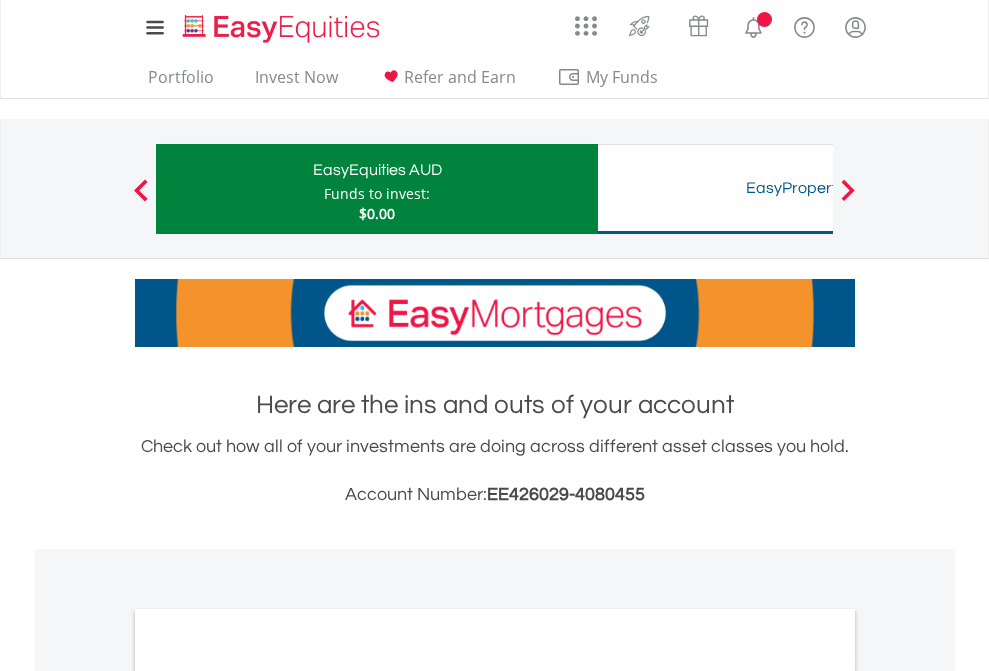 scroll, scrollTop: 0, scrollLeft: 0, axis: both 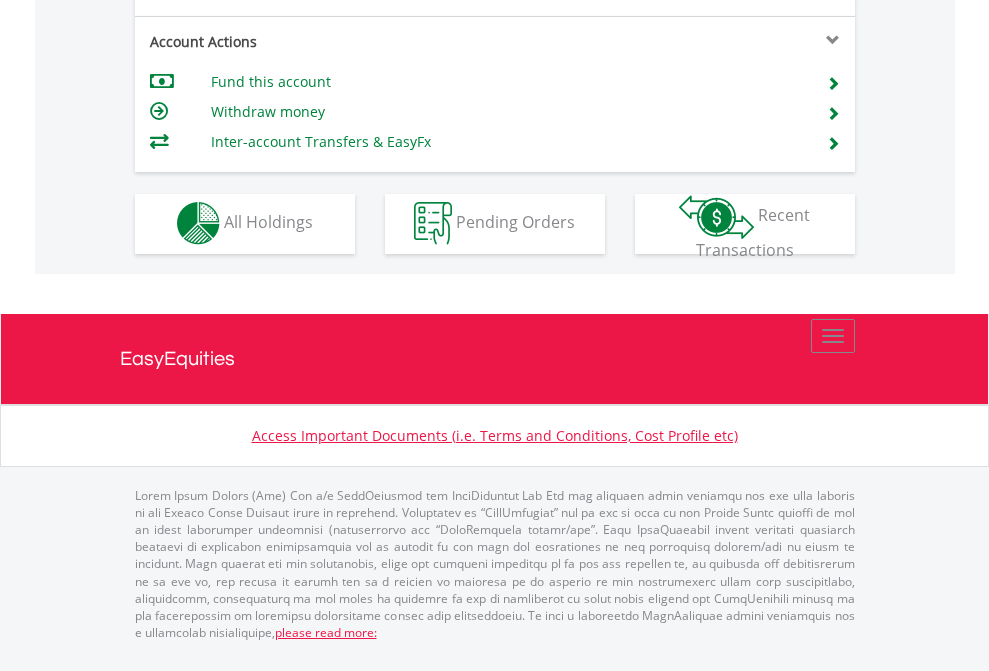 click on "Investment types" at bounding box center (706, -353) 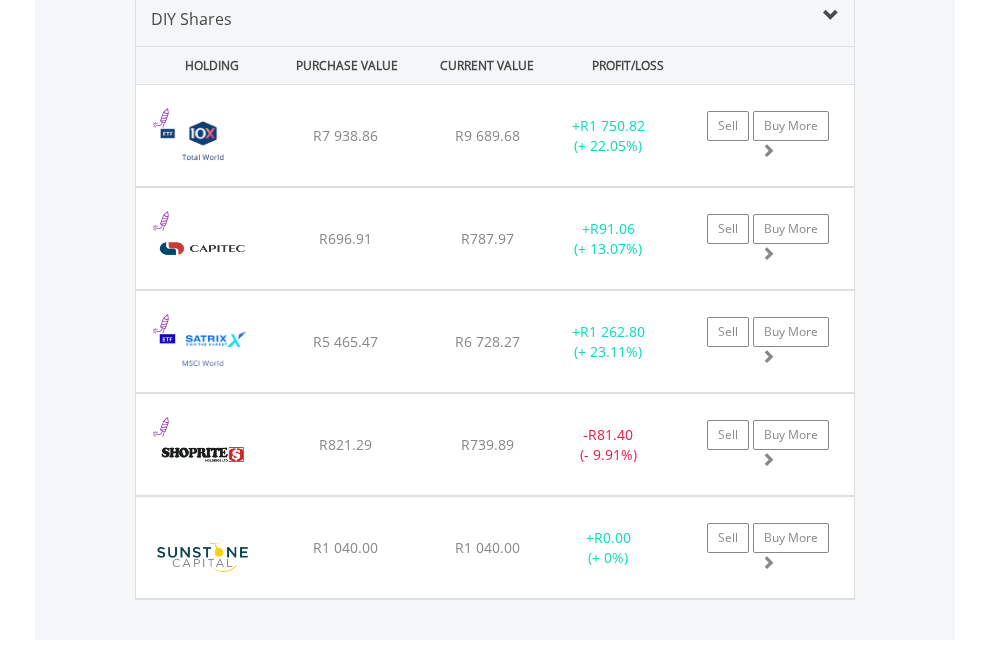 scroll, scrollTop: 1933, scrollLeft: 0, axis: vertical 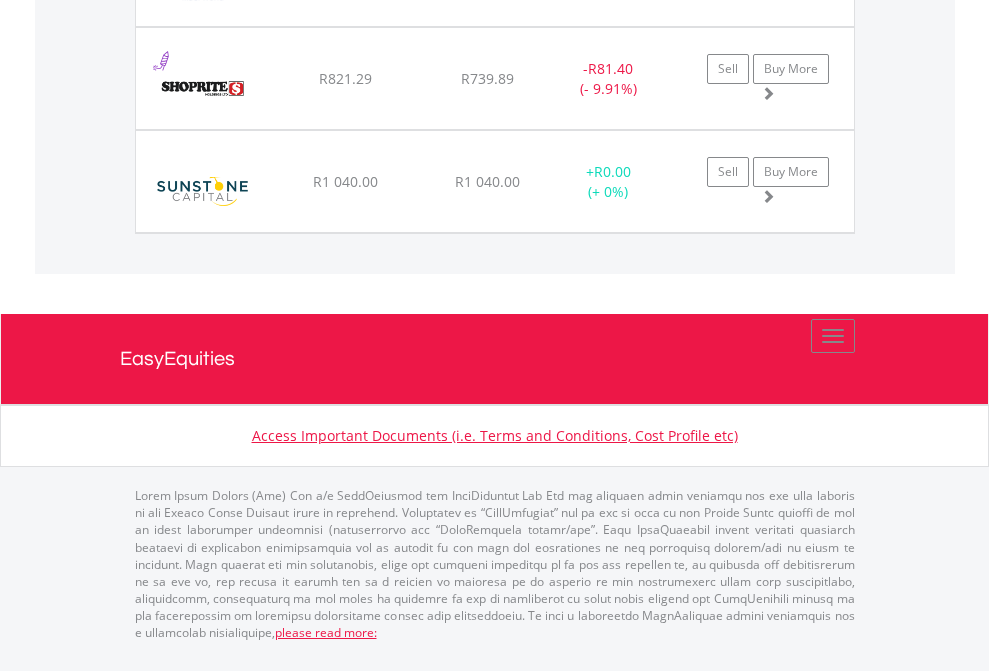 click on "TFSA" at bounding box center [818, -1380] 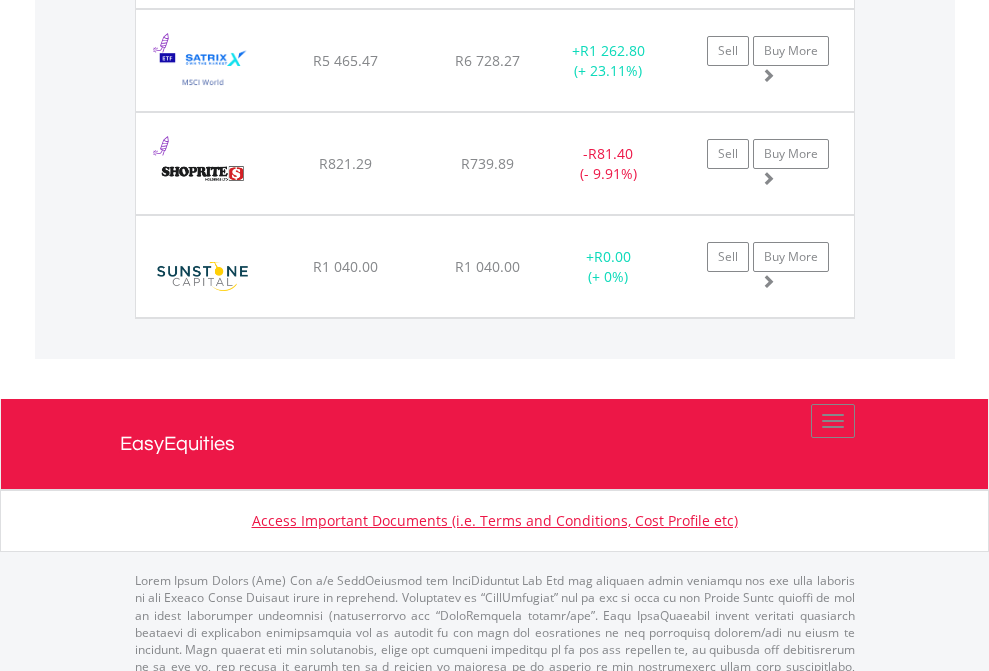 scroll, scrollTop: 144, scrollLeft: 0, axis: vertical 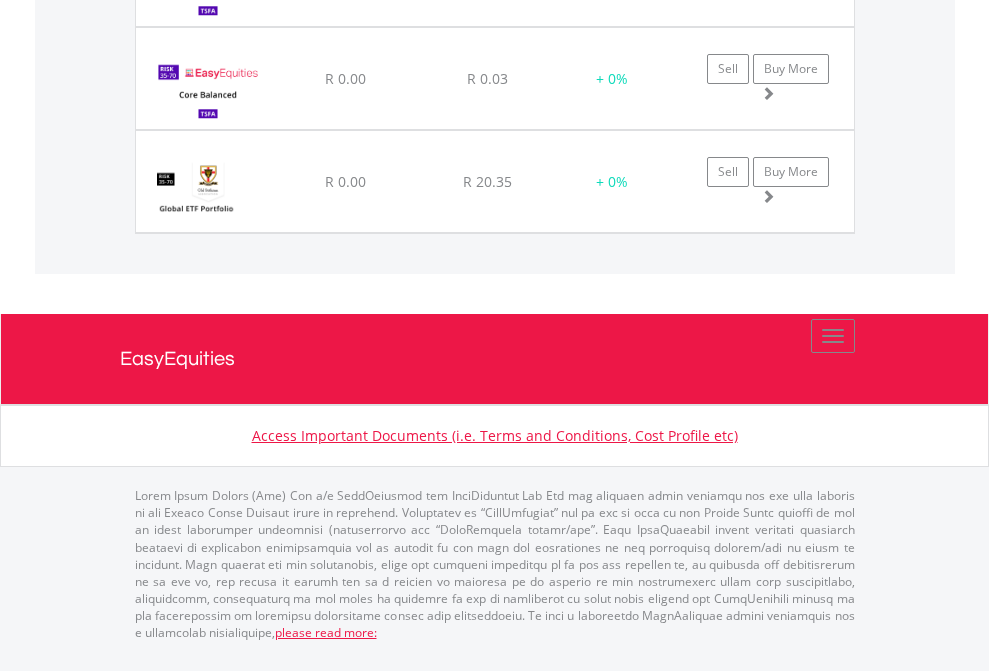 click on "EasyEquities USD" at bounding box center [818, -1440] 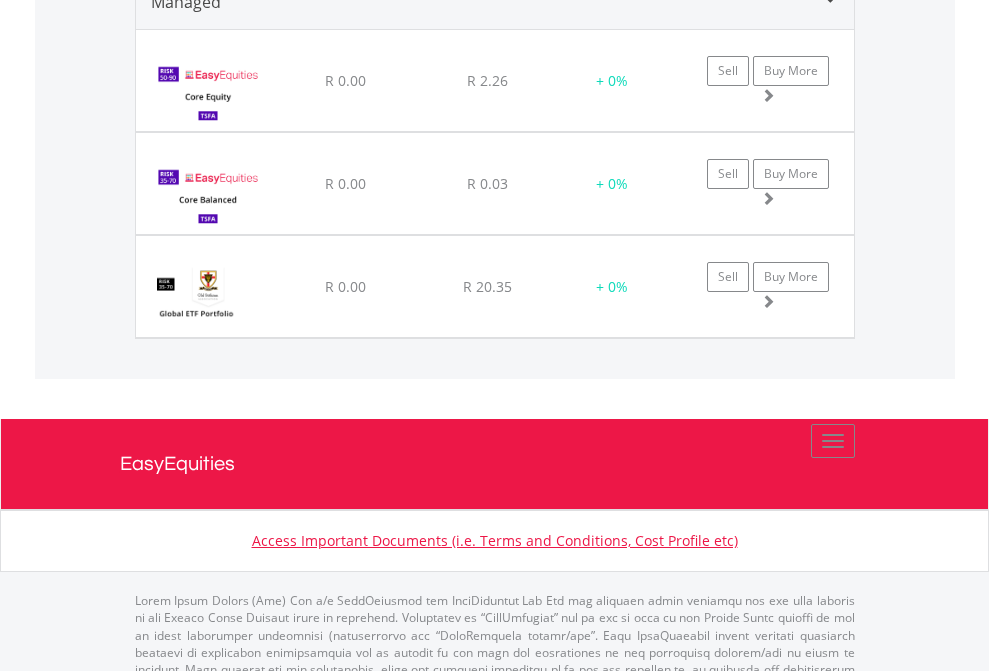 scroll, scrollTop: 144, scrollLeft: 0, axis: vertical 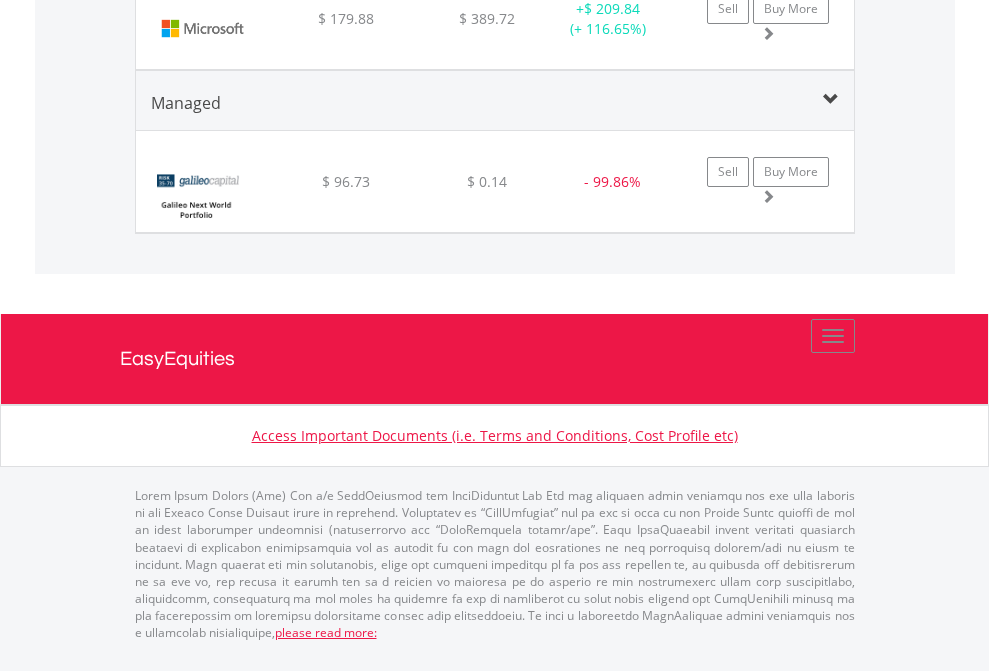 click on "EasyEquities AUD" at bounding box center [818, -1543] 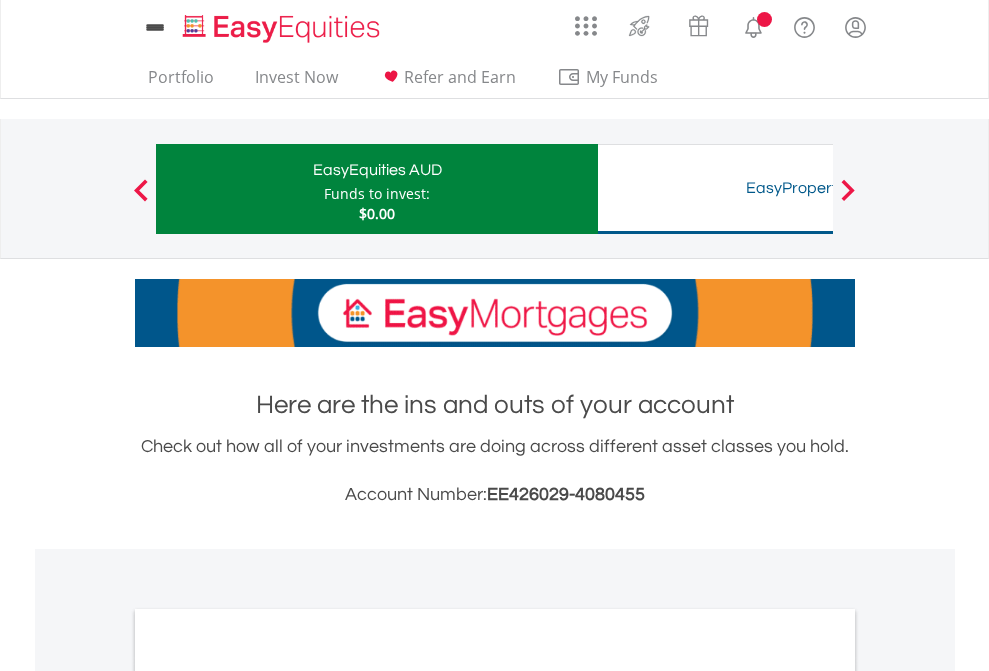 scroll, scrollTop: 0, scrollLeft: 0, axis: both 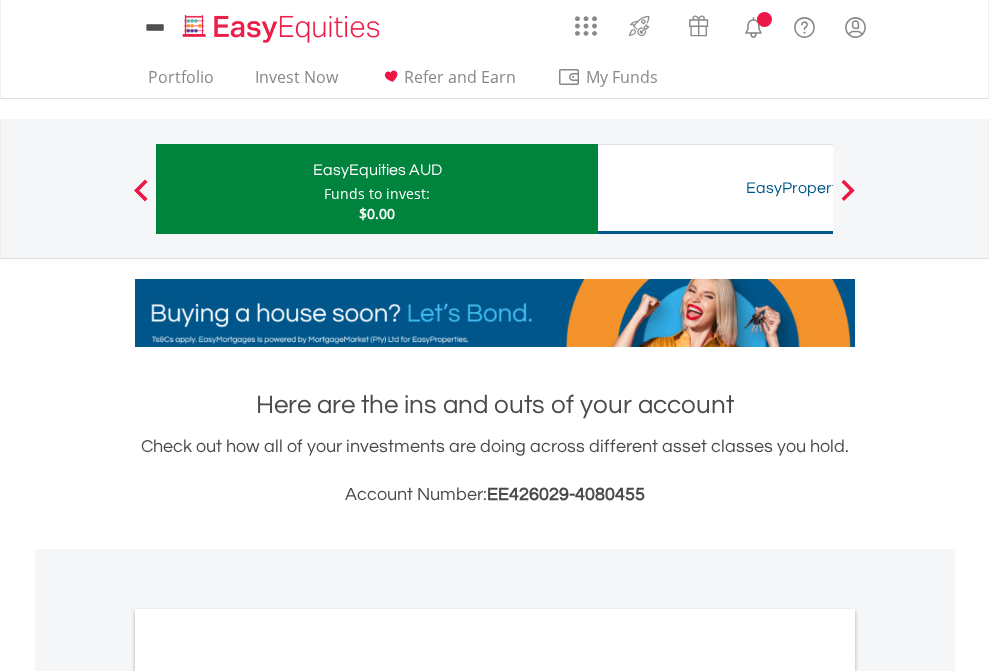 click on "All Holdings" at bounding box center [268, 1096] 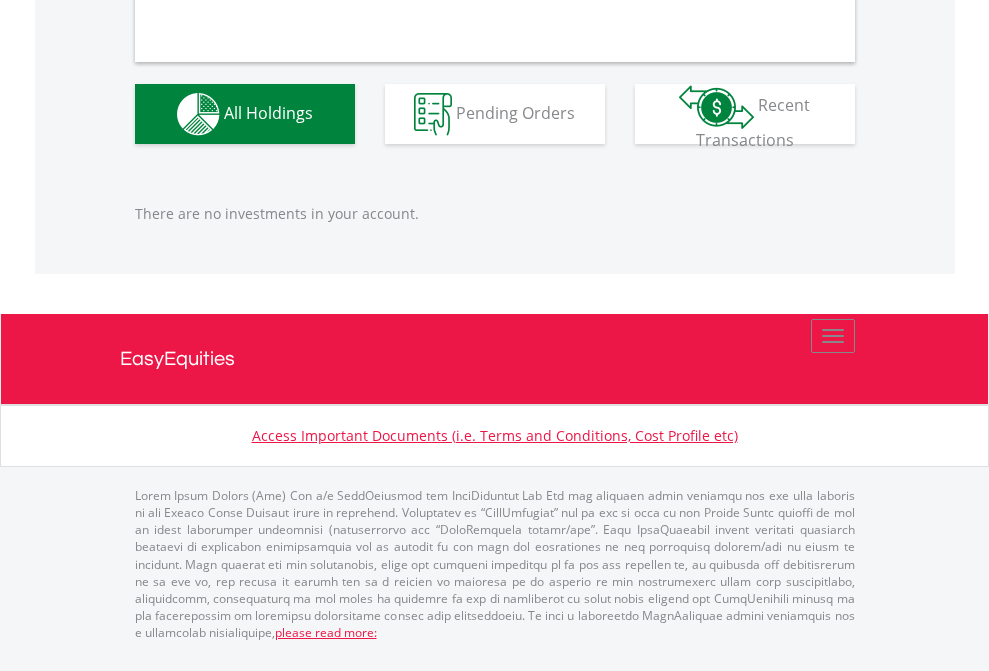 scroll, scrollTop: 1980, scrollLeft: 0, axis: vertical 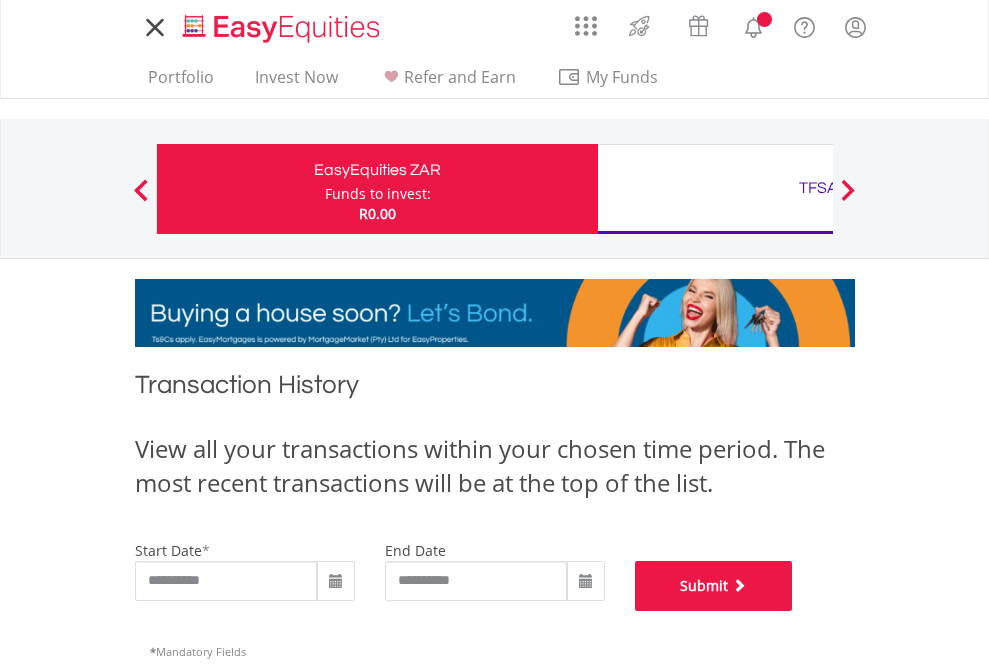 click on "Submit" at bounding box center (714, 586) 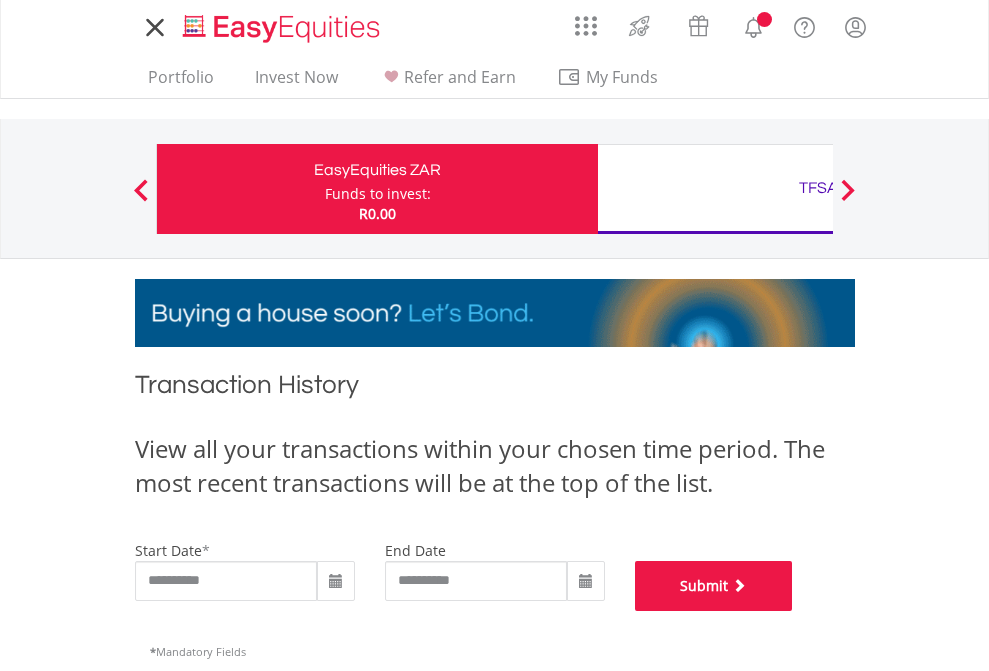 scroll, scrollTop: 811, scrollLeft: 0, axis: vertical 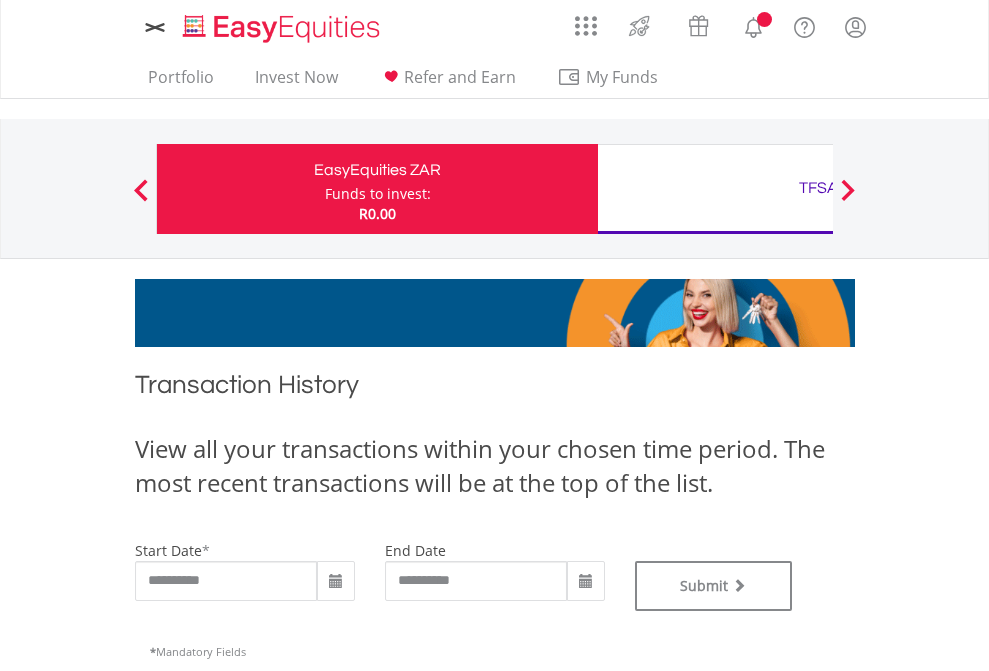 click on "TFSA" at bounding box center [818, 188] 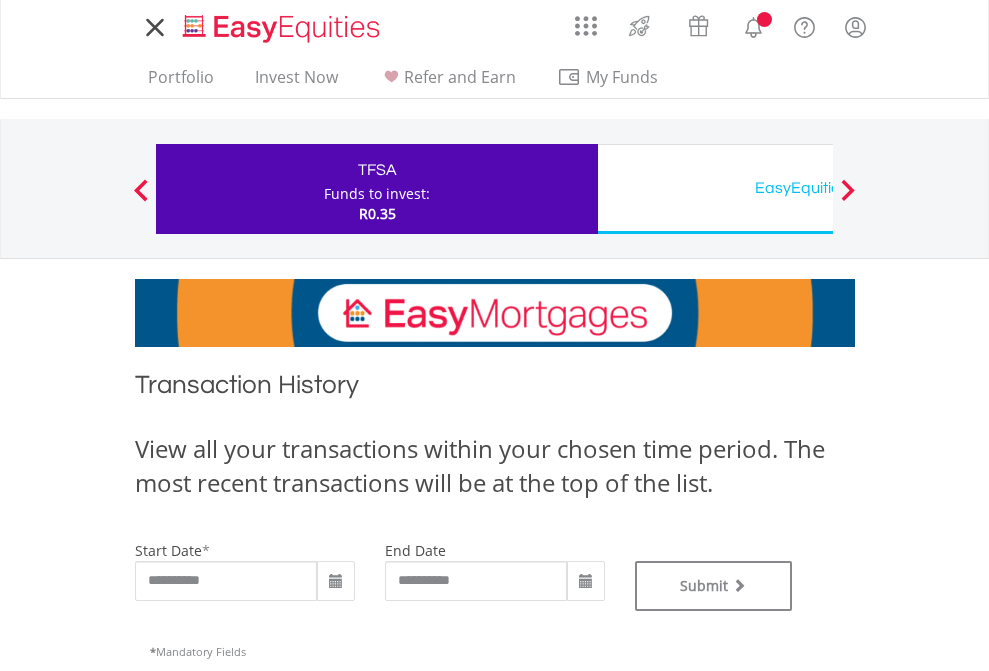 scroll, scrollTop: 0, scrollLeft: 0, axis: both 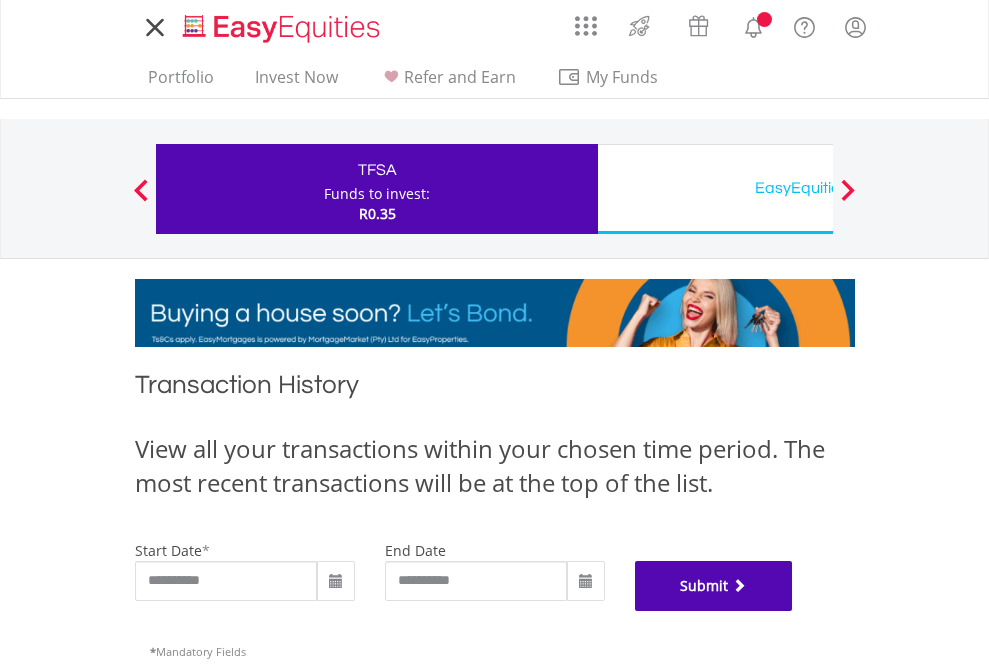 click on "Submit" at bounding box center [714, 586] 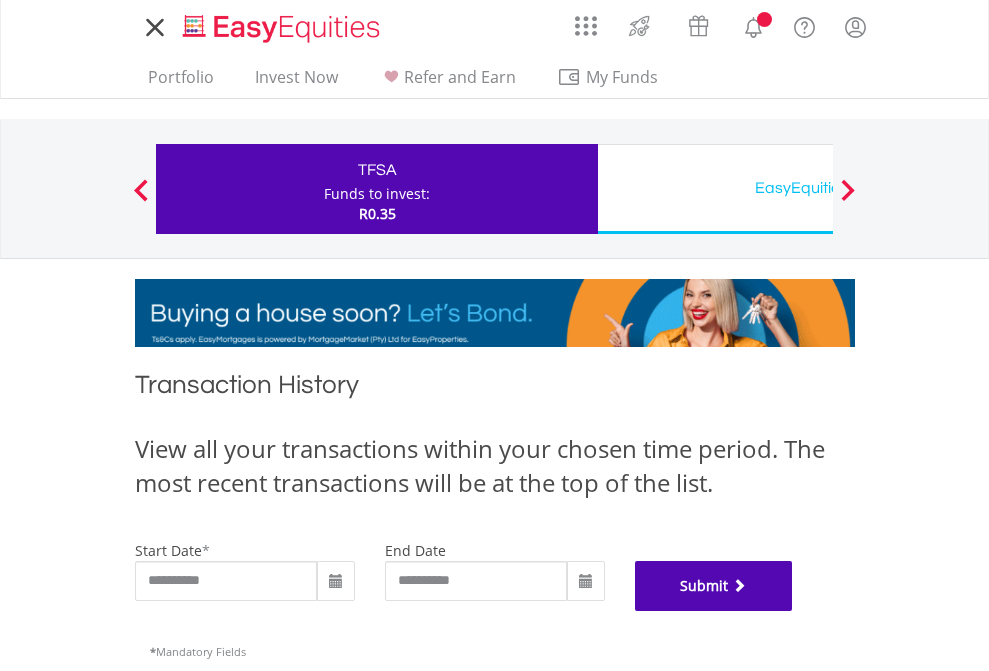scroll, scrollTop: 811, scrollLeft: 0, axis: vertical 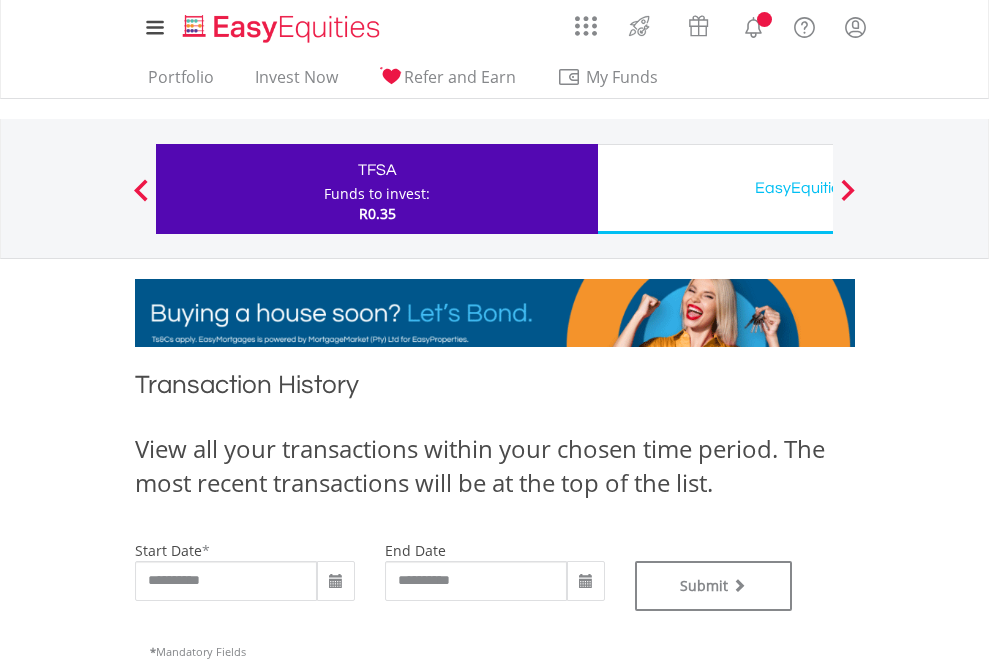 click on "EasyEquities USD" at bounding box center [818, 188] 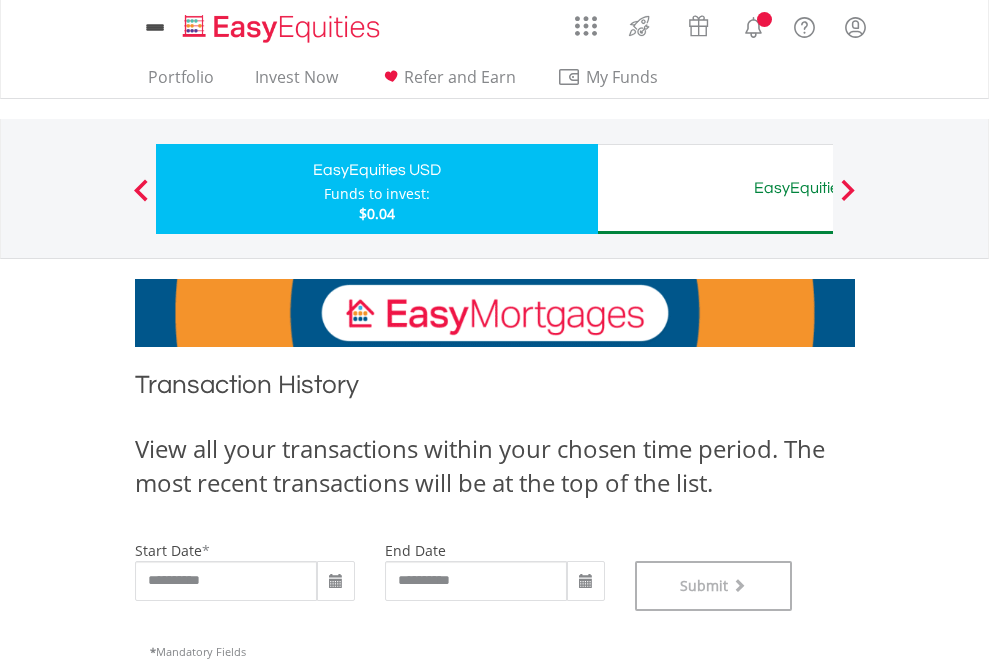 scroll, scrollTop: 811, scrollLeft: 0, axis: vertical 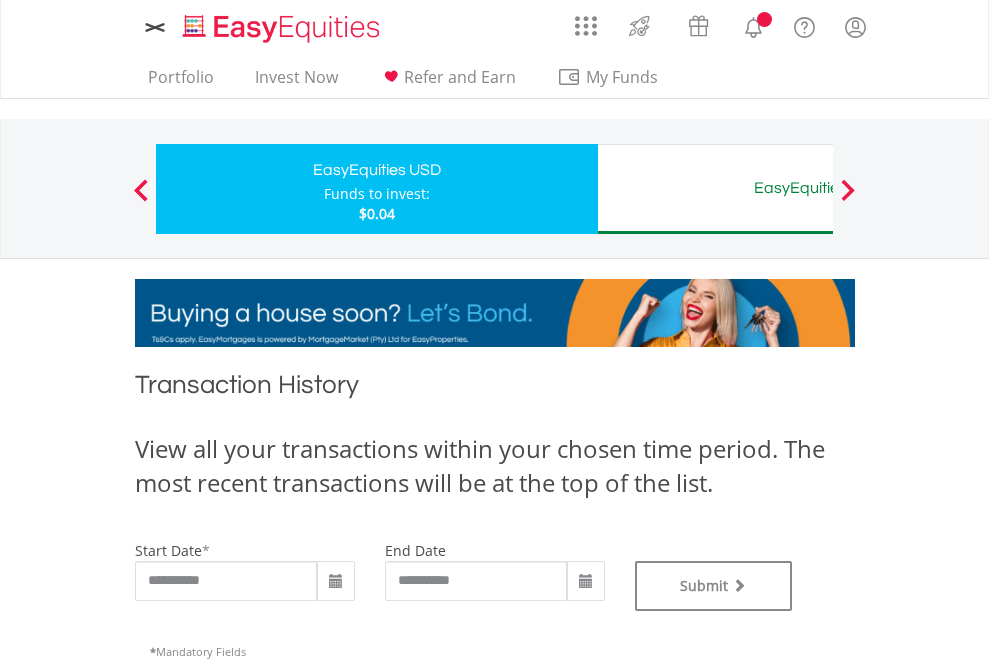 click on "EasyEquities AUD" at bounding box center [818, 188] 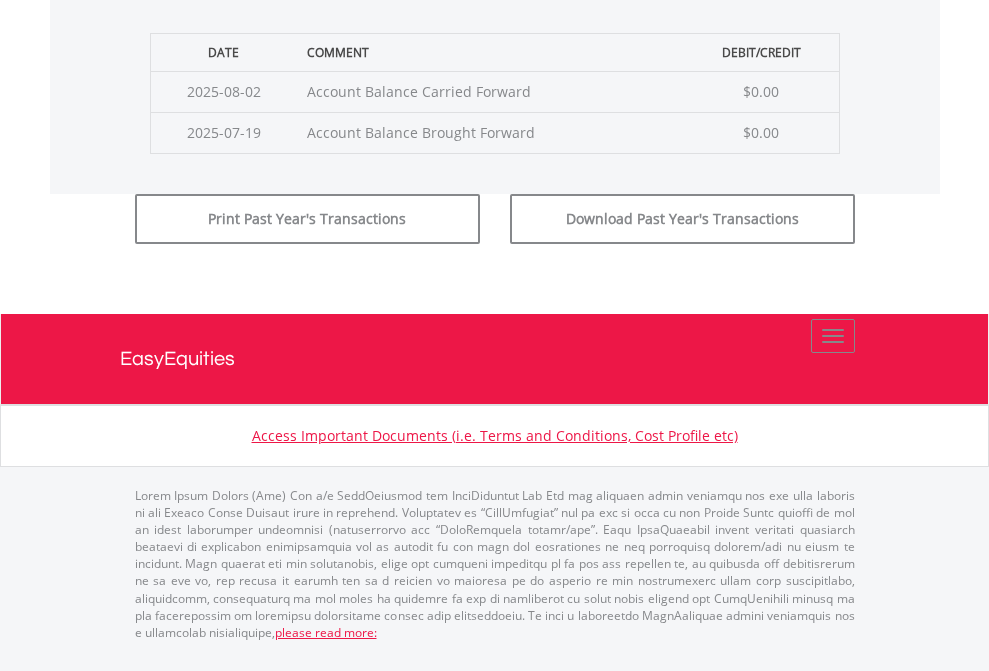 click on "Submit" at bounding box center (714, -183) 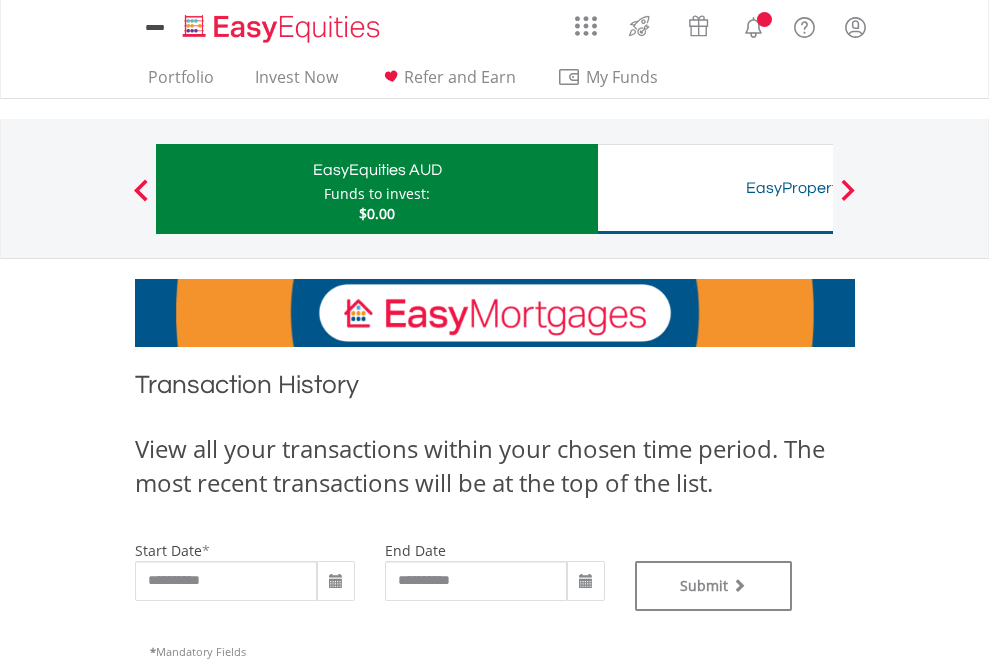 scroll, scrollTop: 0, scrollLeft: 0, axis: both 